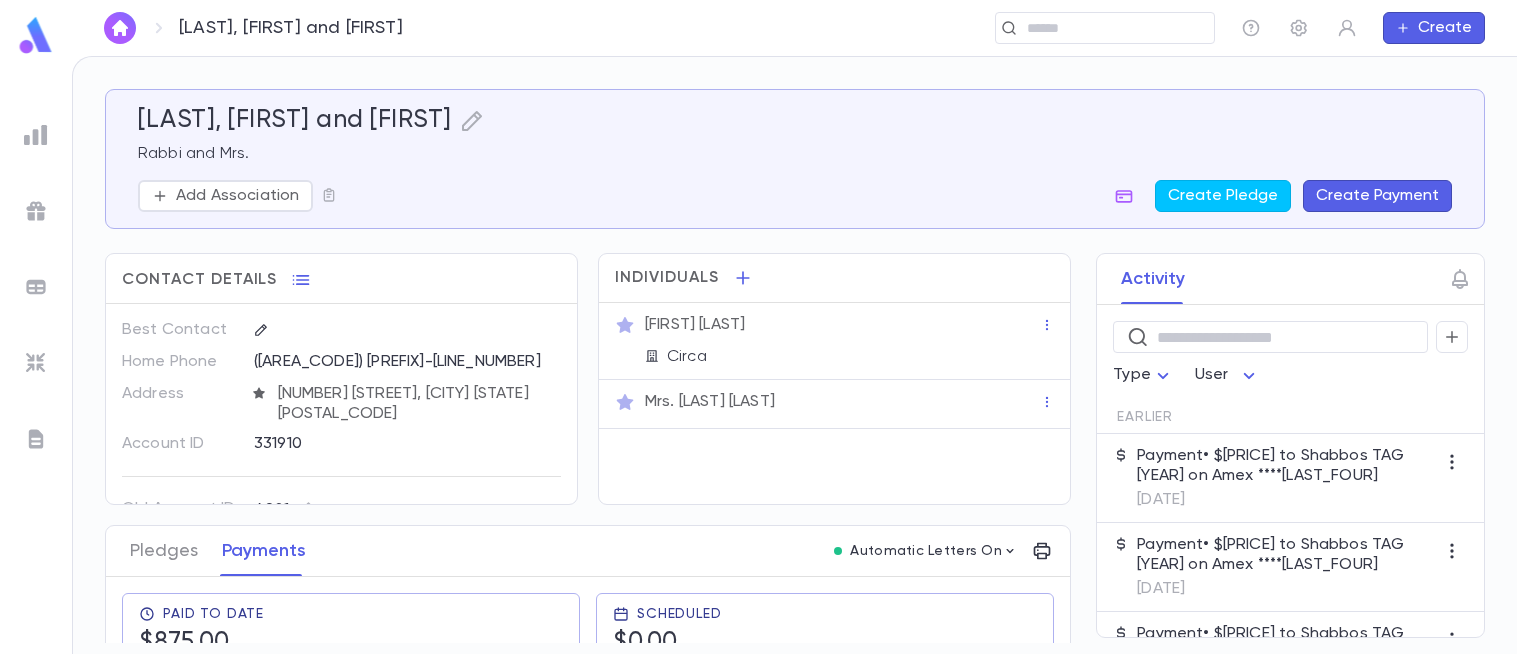 scroll, scrollTop: 0, scrollLeft: 0, axis: both 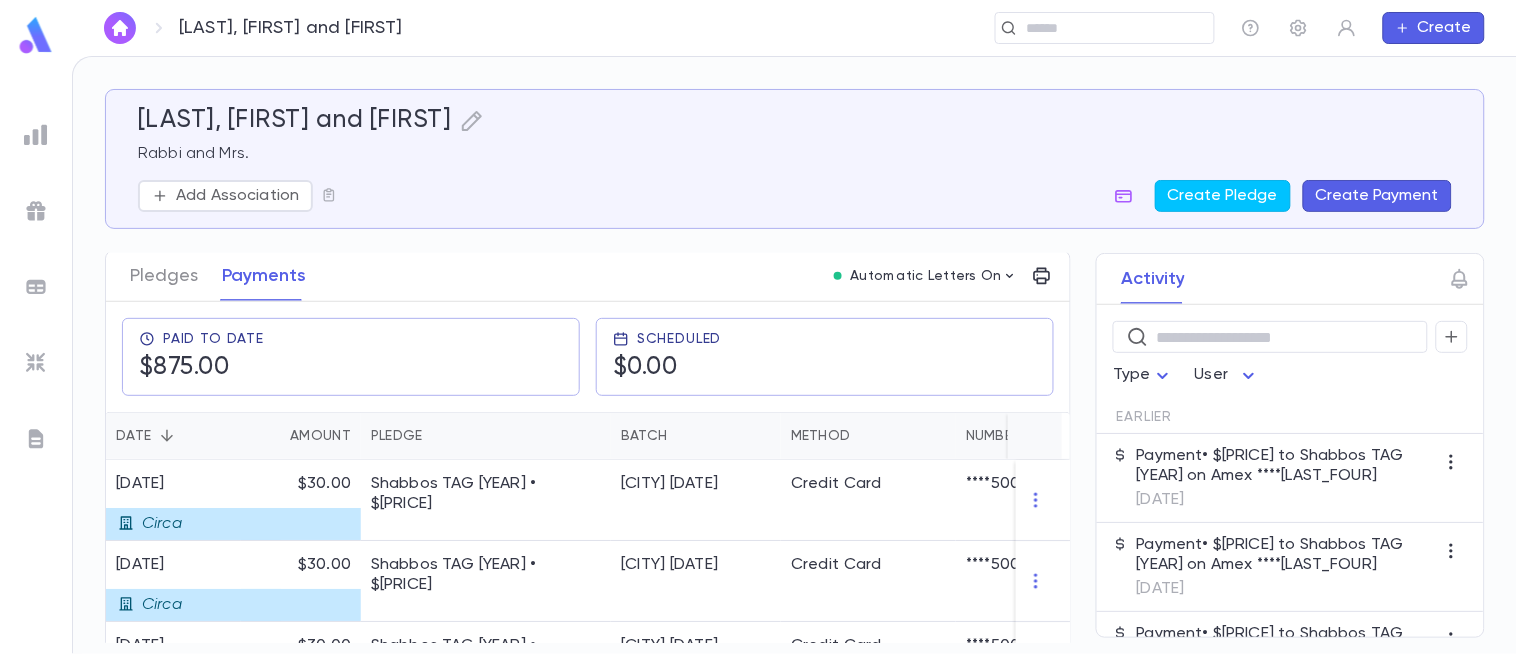 click at bounding box center [36, 211] 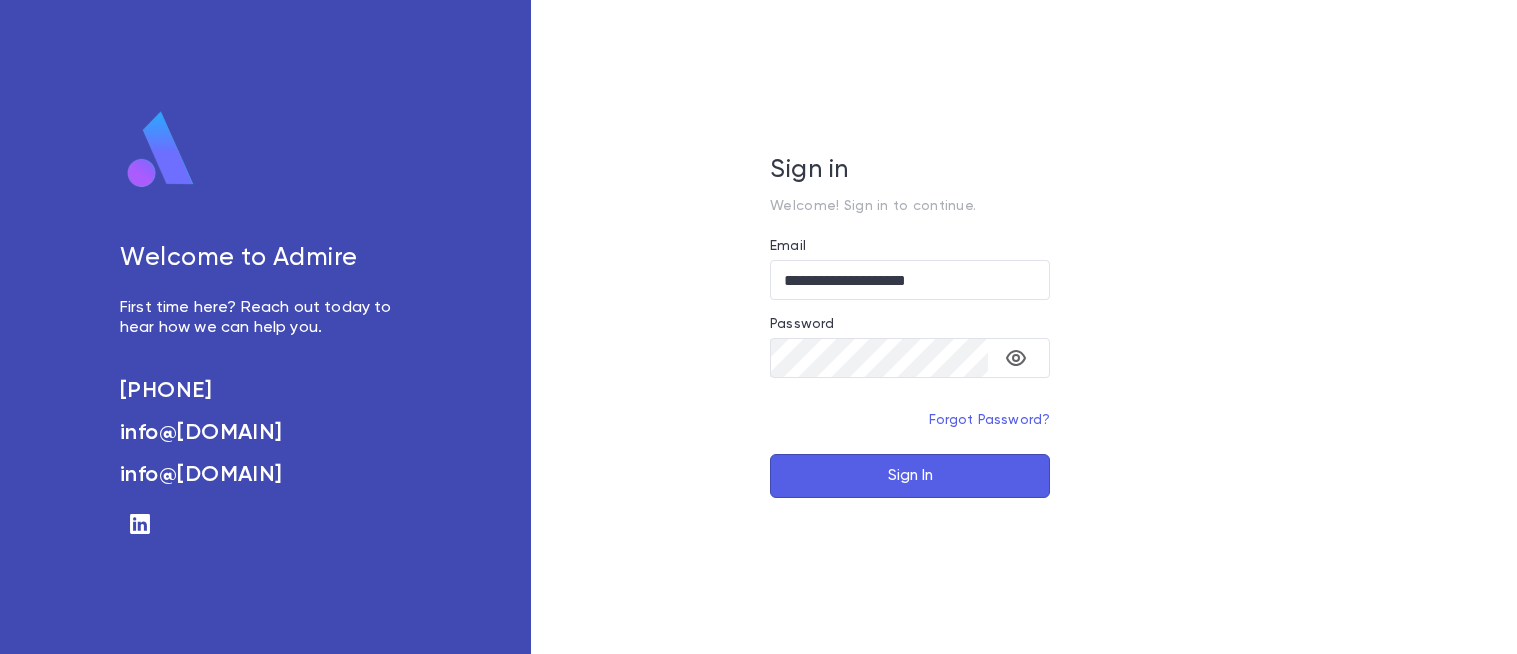click on "Welcome to Admire First time here? Reach out today to hear how we can help you. [PHONE] info@[DOMAIN] admirepro.com" at bounding box center (265, 327) 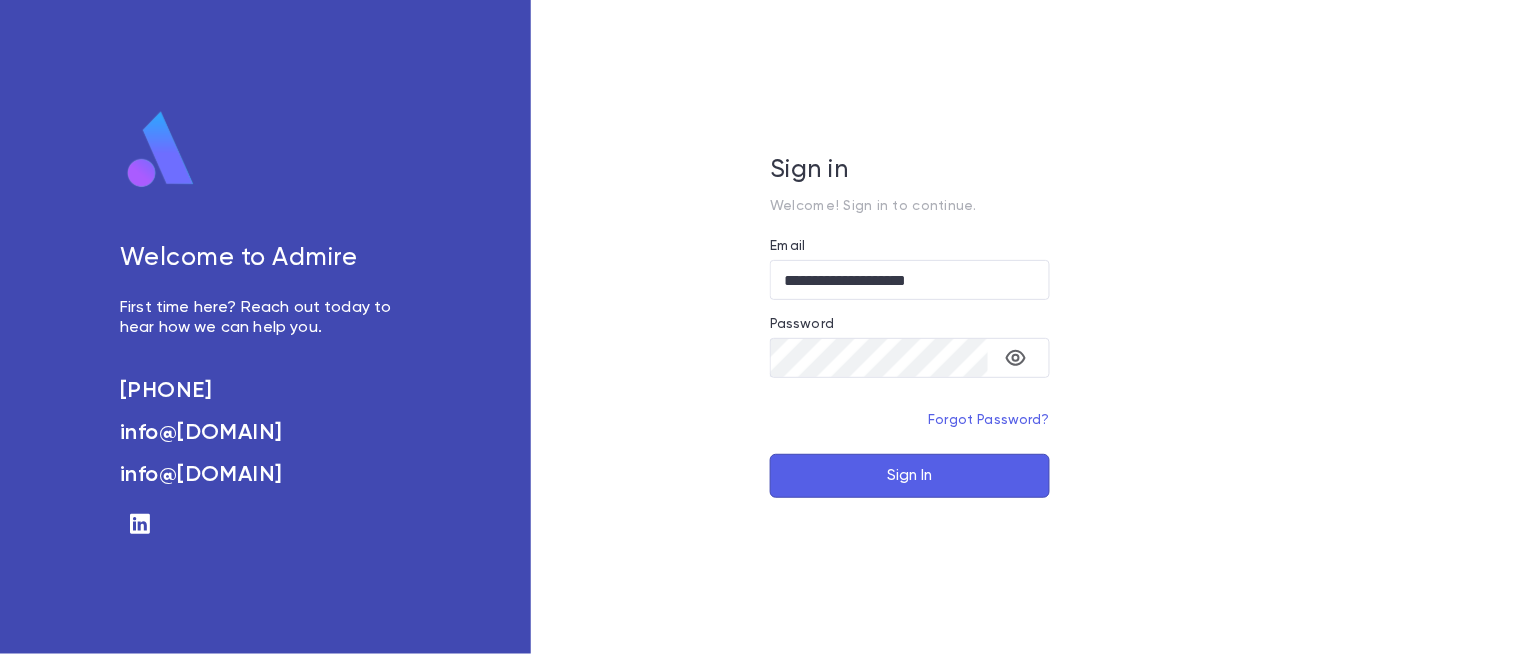 click on "Sign In" at bounding box center (910, 476) 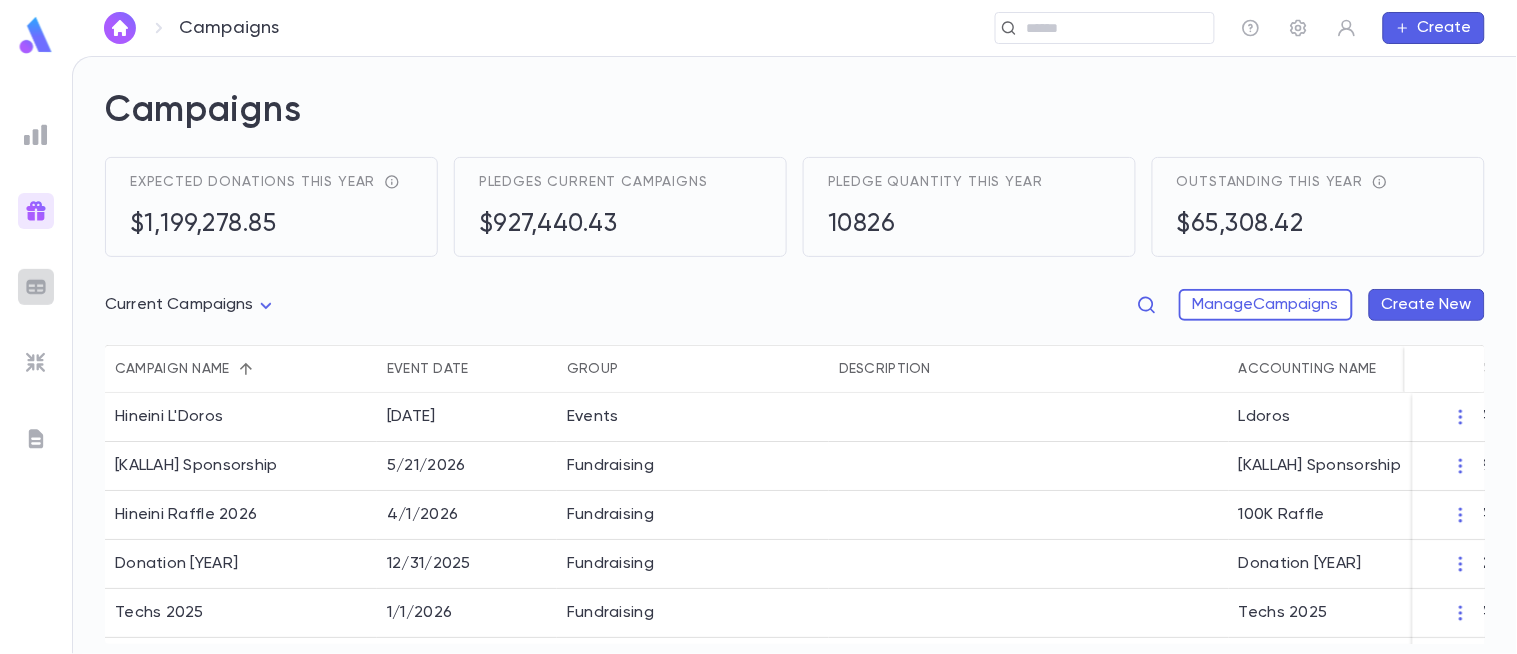 click at bounding box center [36, 287] 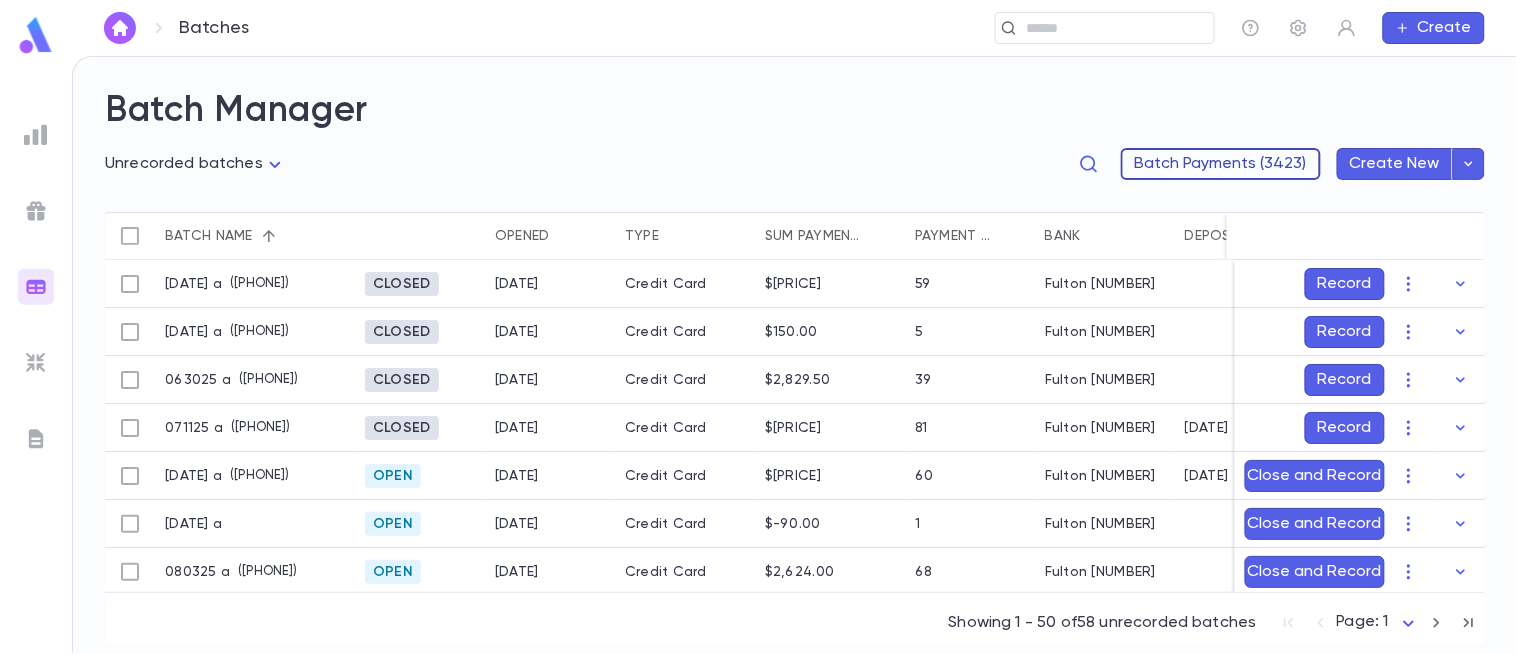 click on "Batch Payments (3423)" at bounding box center [1221, 164] 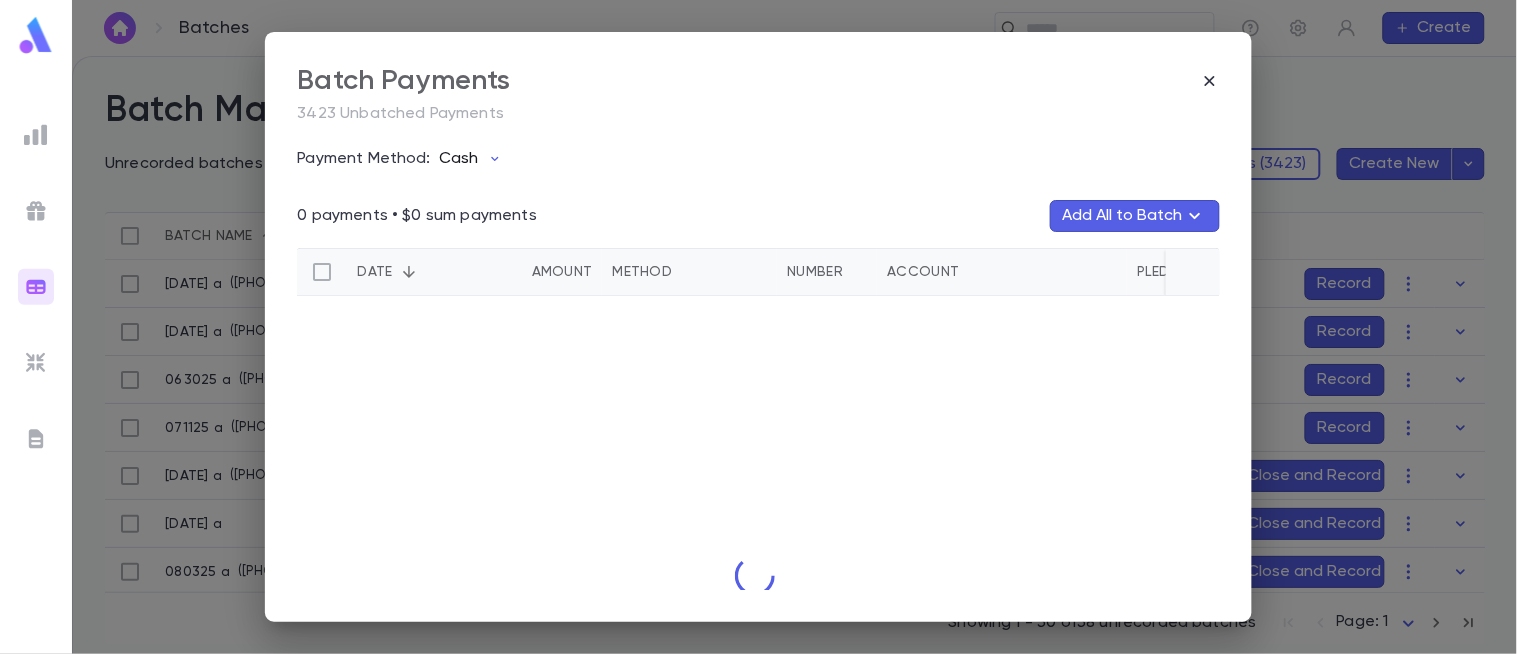 click 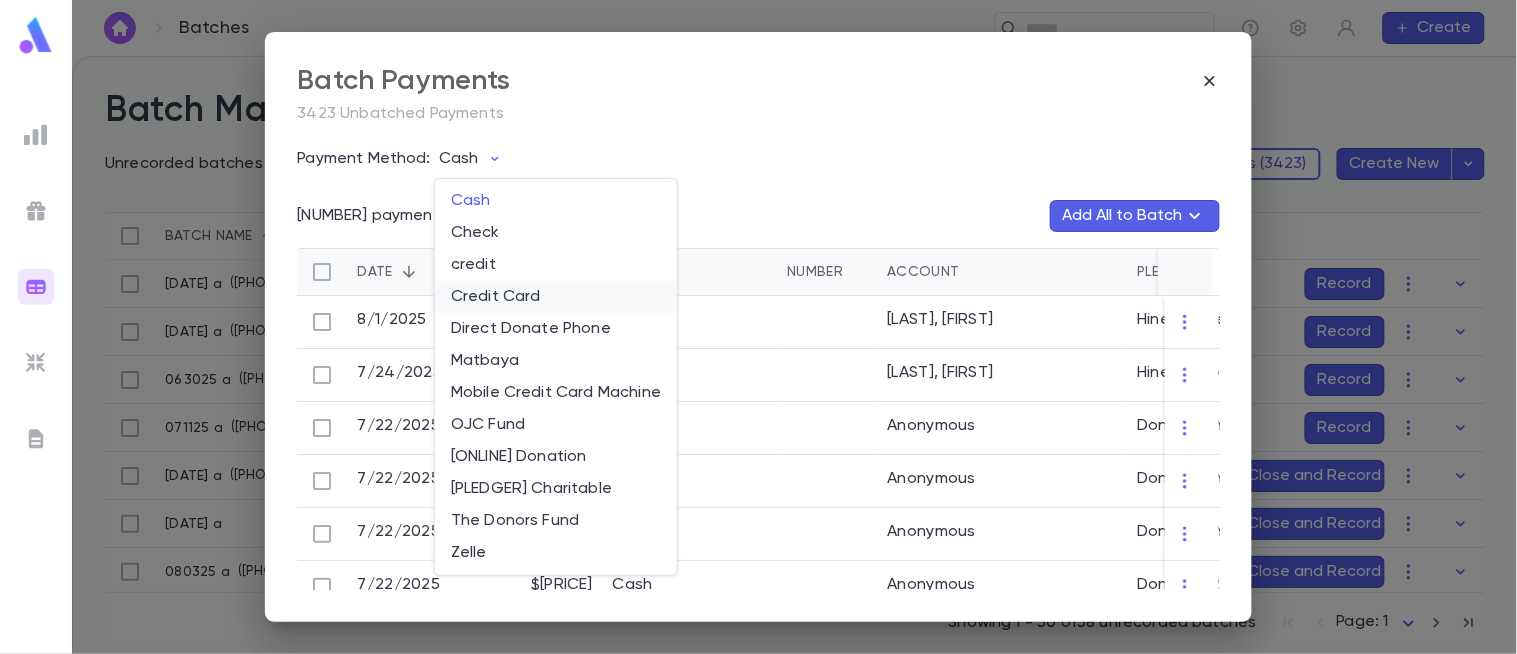 click on "Credit Card" at bounding box center (556, 297) 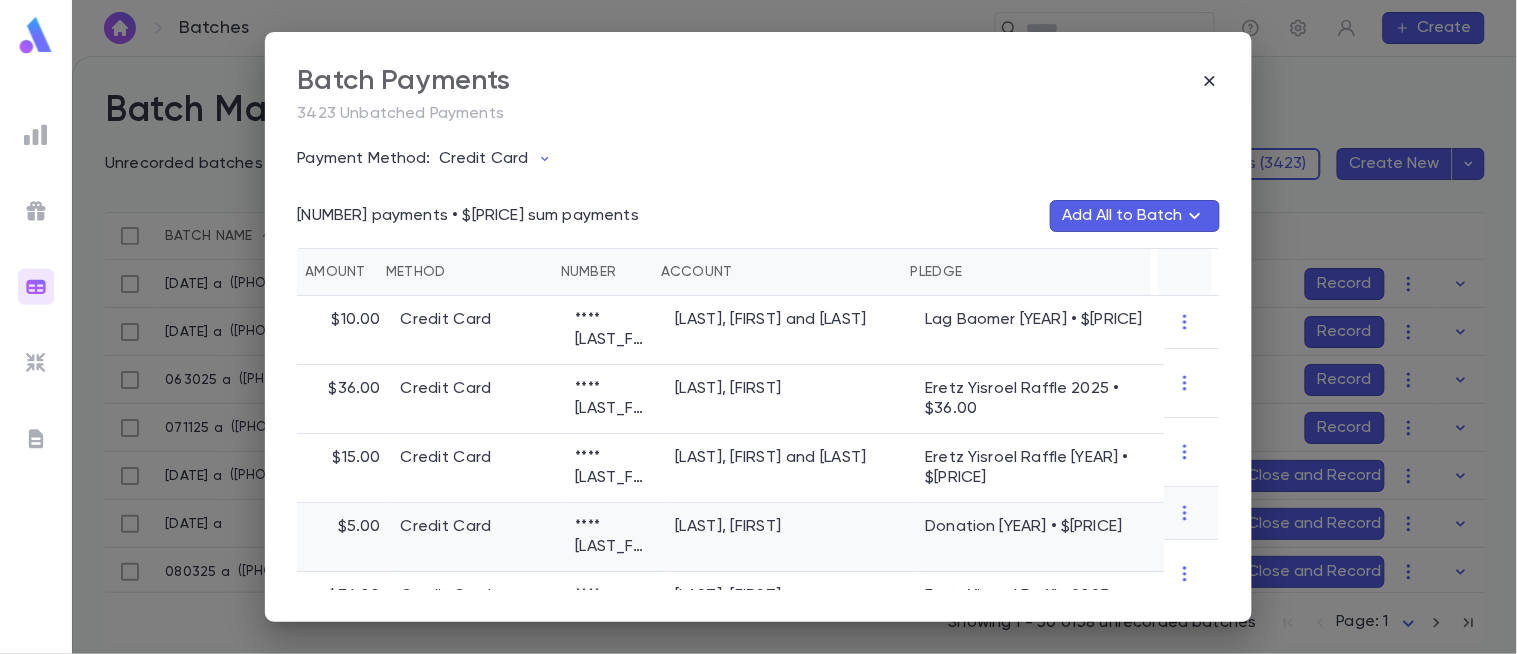 scroll, scrollTop: 0, scrollLeft: 0, axis: both 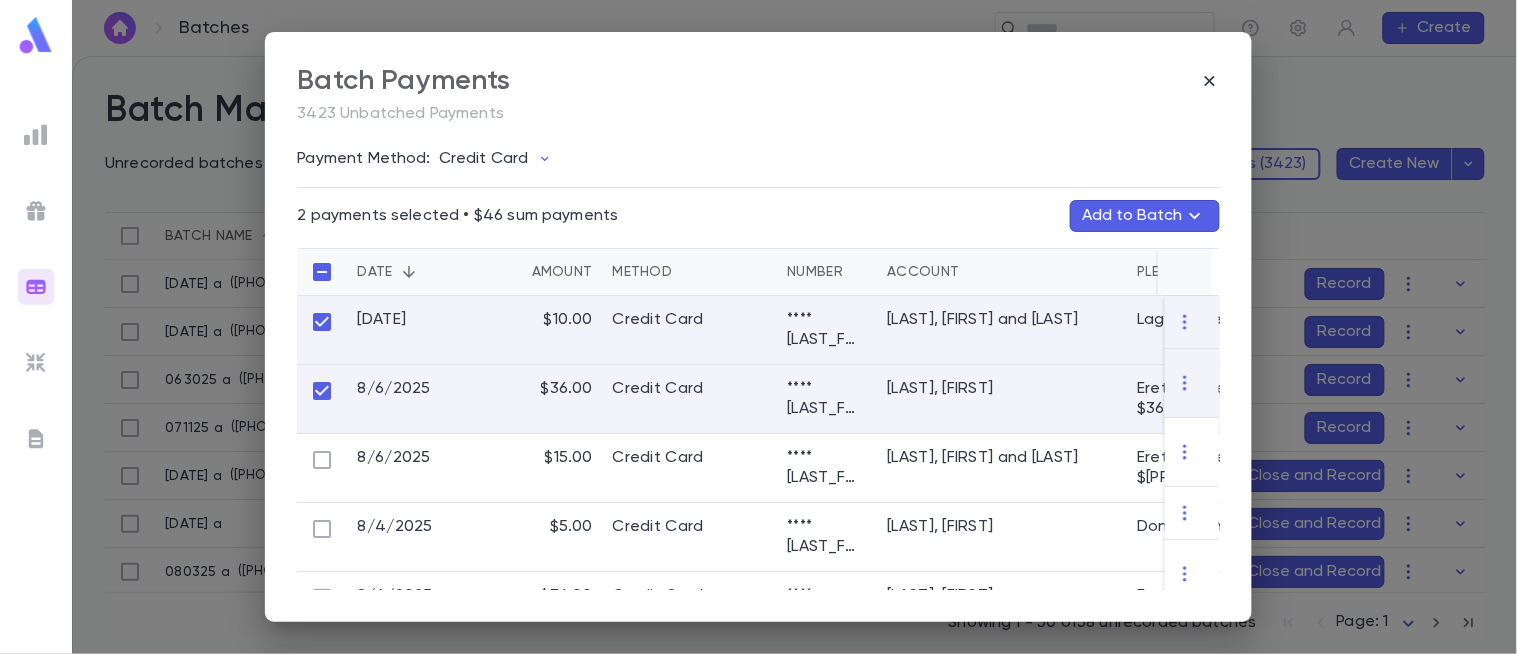 click on "Add to Batch" at bounding box center (1145, 216) 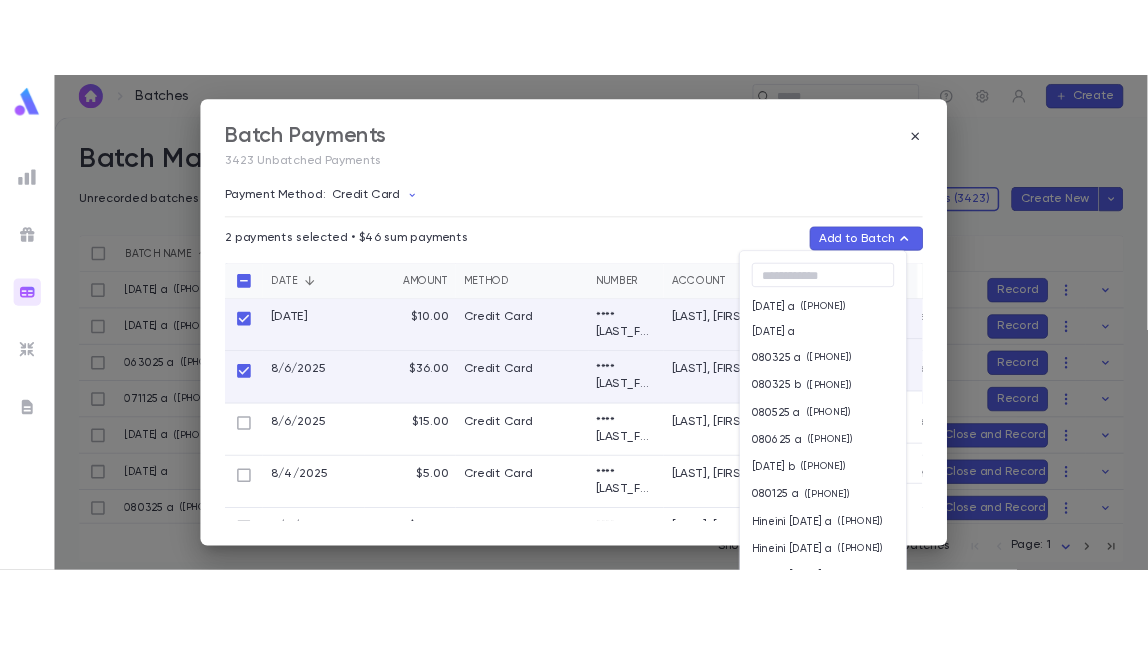 scroll, scrollTop: 61, scrollLeft: 0, axis: vertical 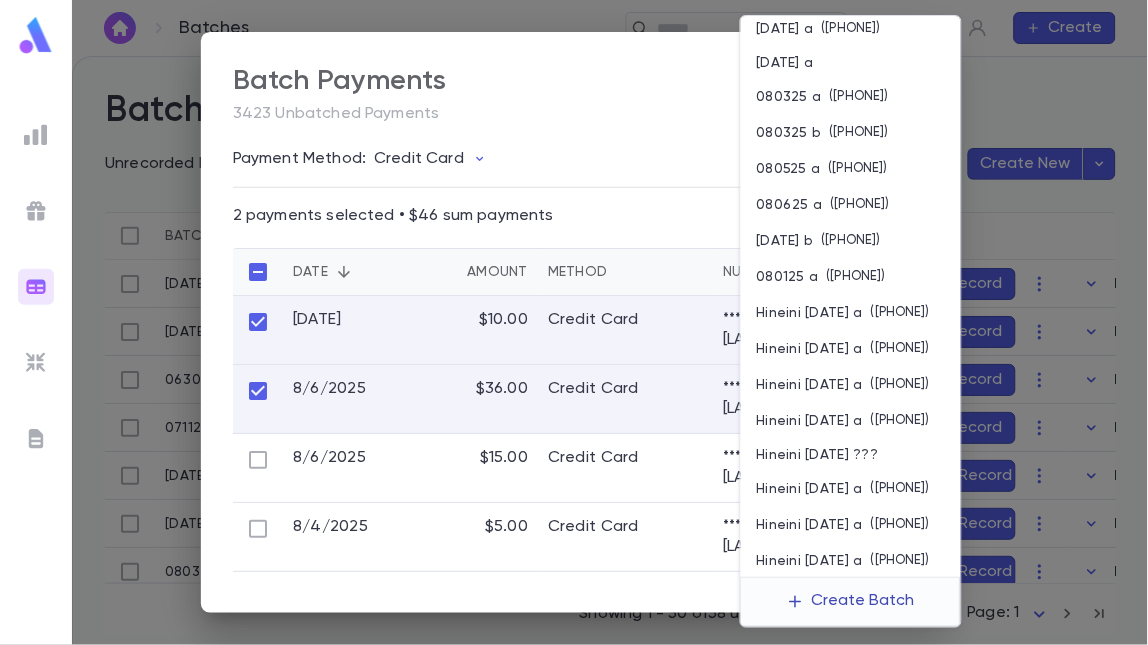 click on "Create Batch" at bounding box center (851, 602) 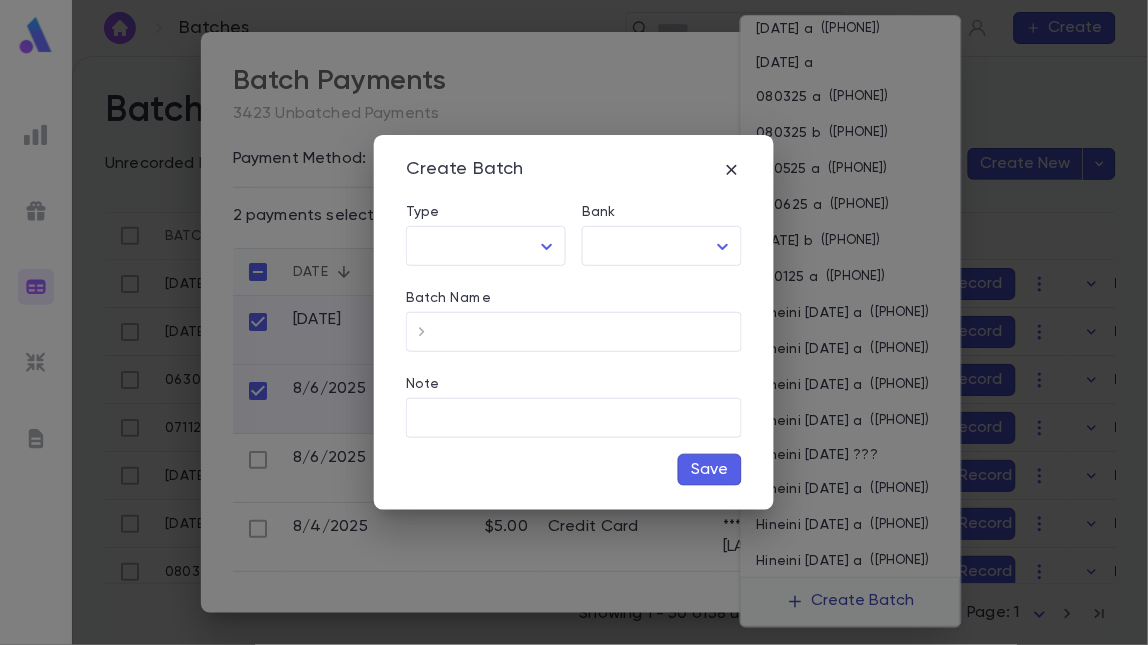 type on "**********" 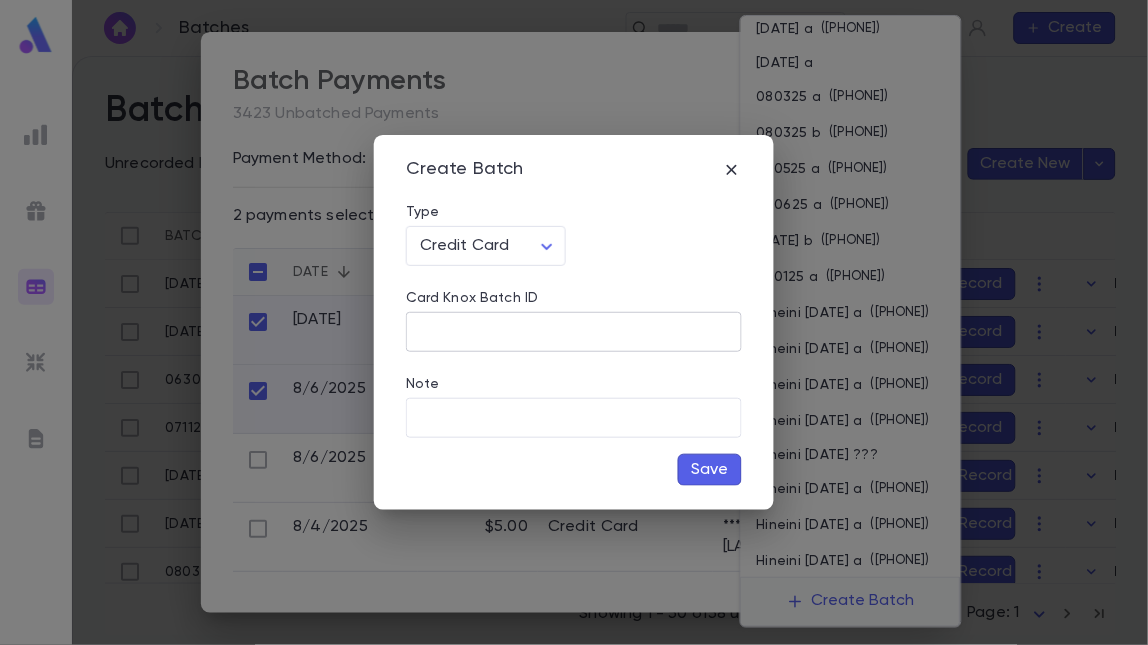 click on "Card Knox Batch ID" at bounding box center (574, 332) 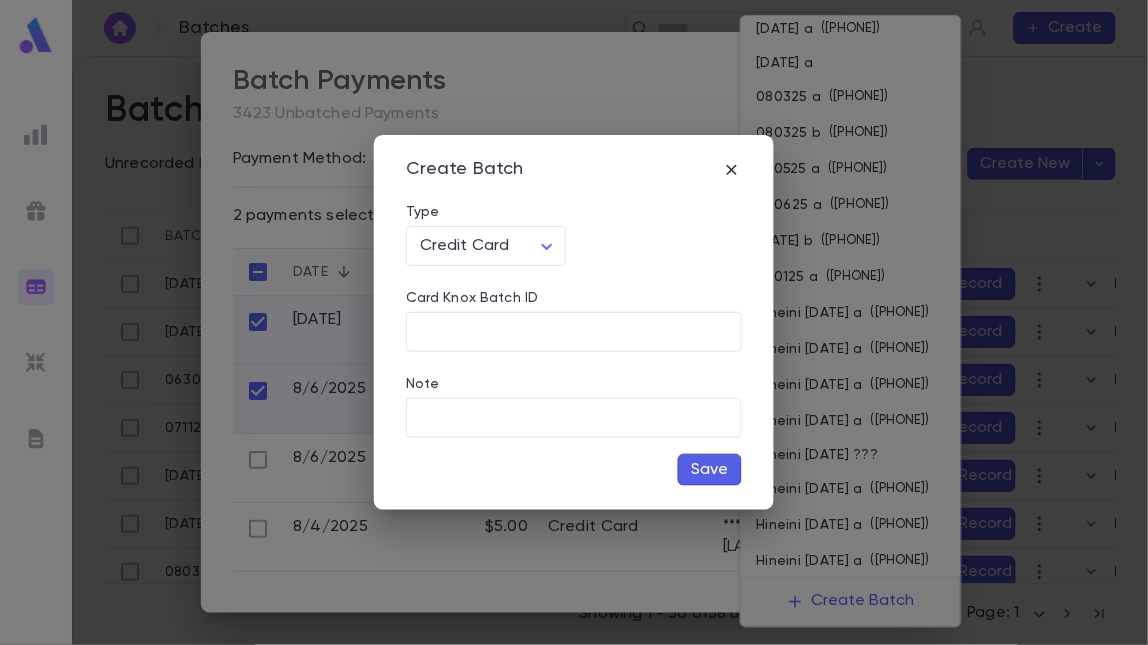 click on "Save" at bounding box center [710, 470] 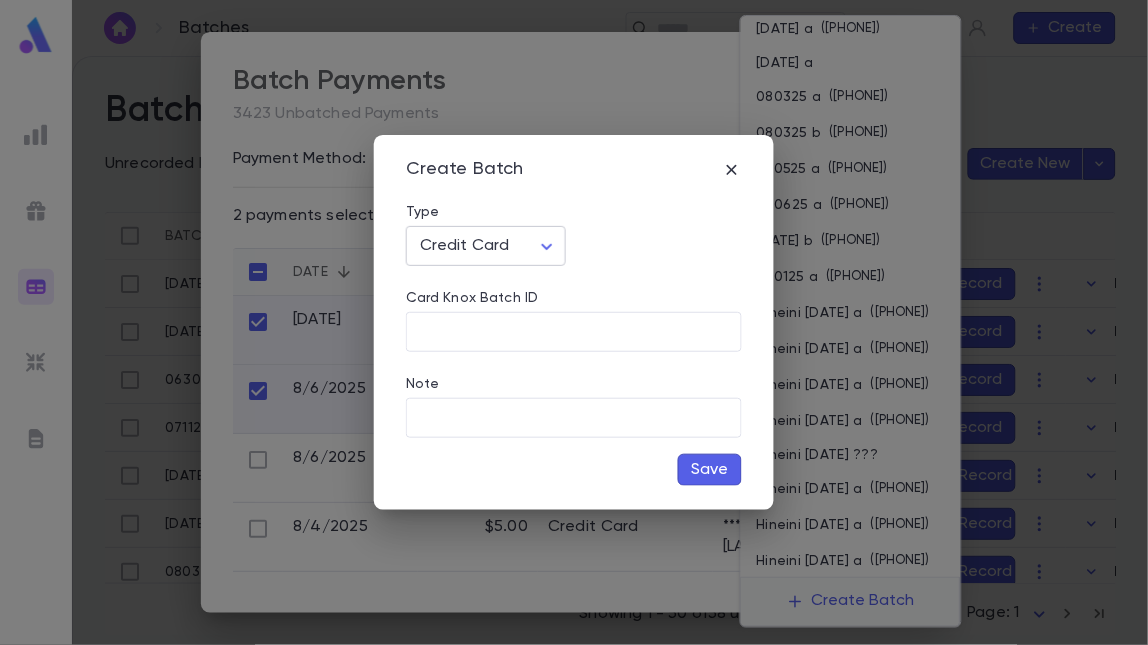 click on "Save" at bounding box center (710, 470) 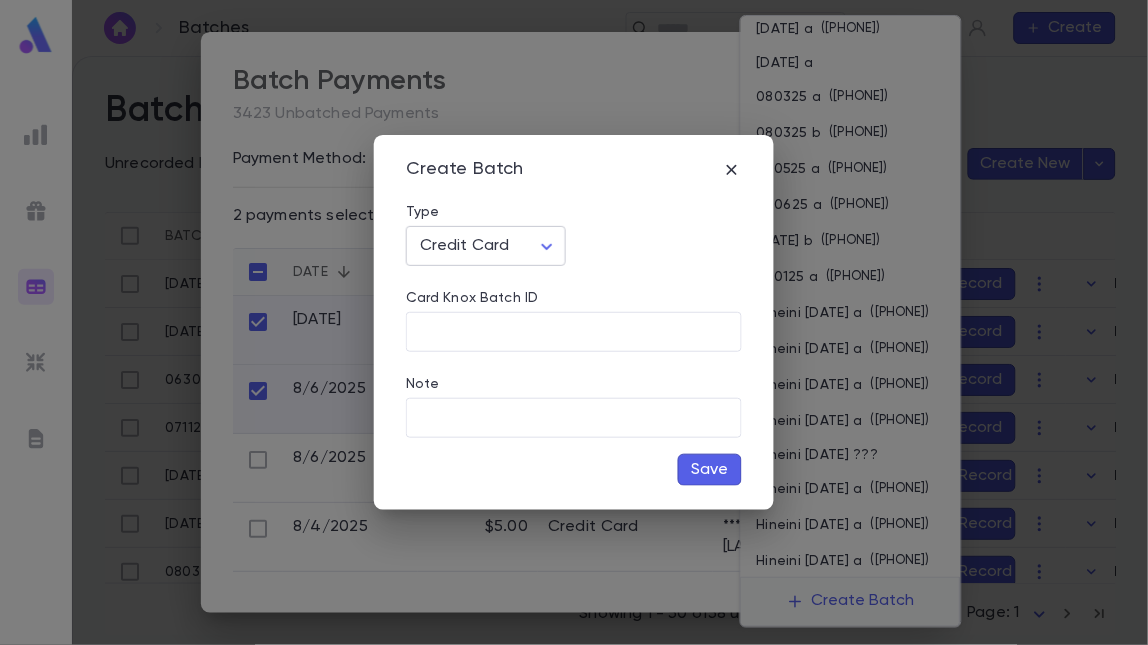 click on "Card Knox Batch ID" at bounding box center (574, 332) 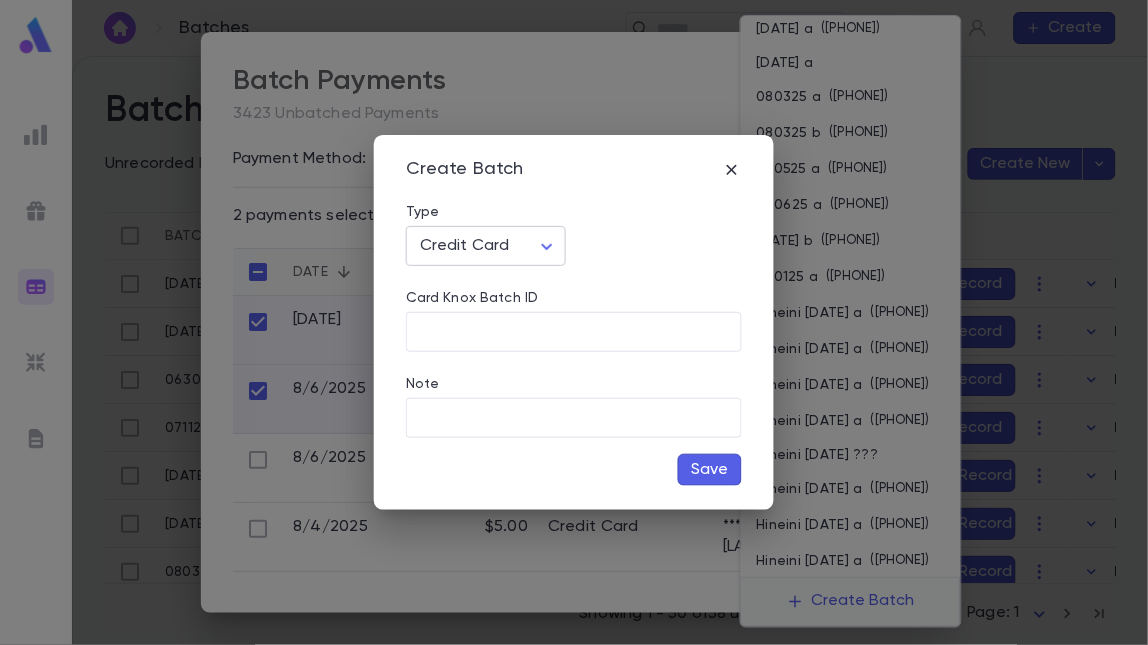 click on "**********" at bounding box center (574, 350) 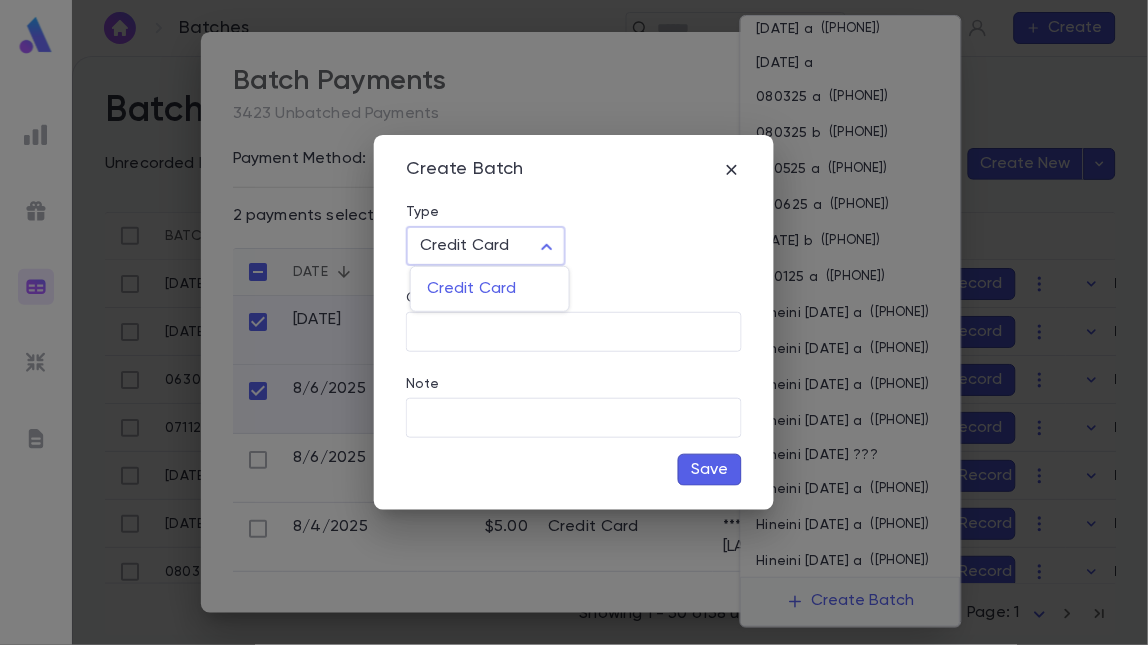 click at bounding box center (574, 322) 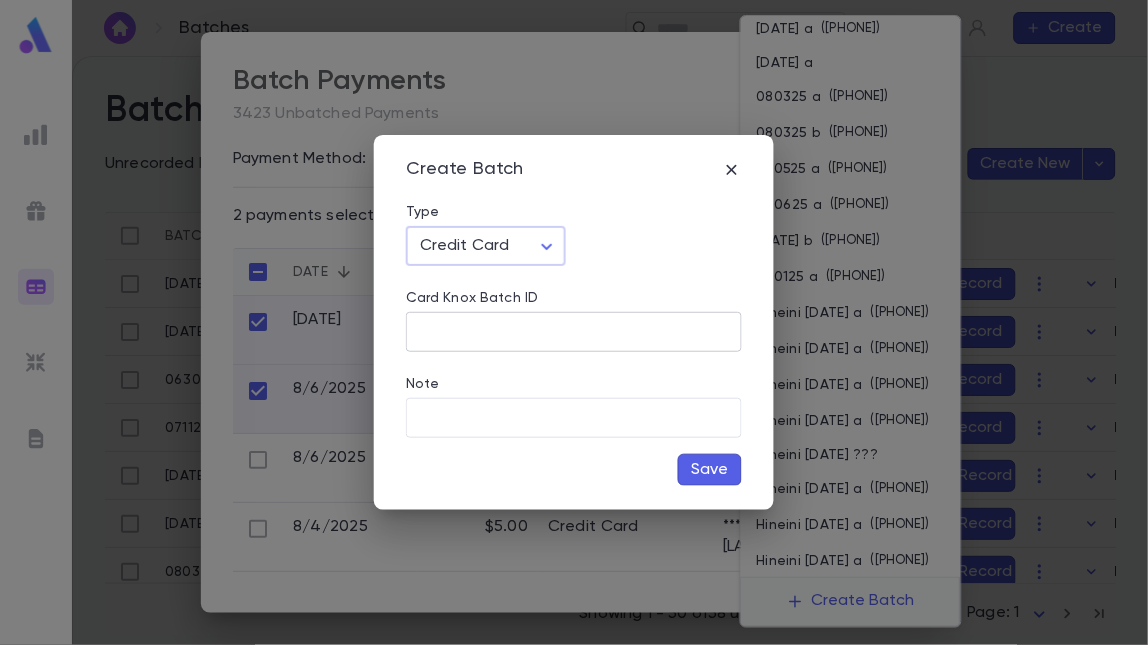 click on "Card Knox Batch ID" at bounding box center [574, 332] 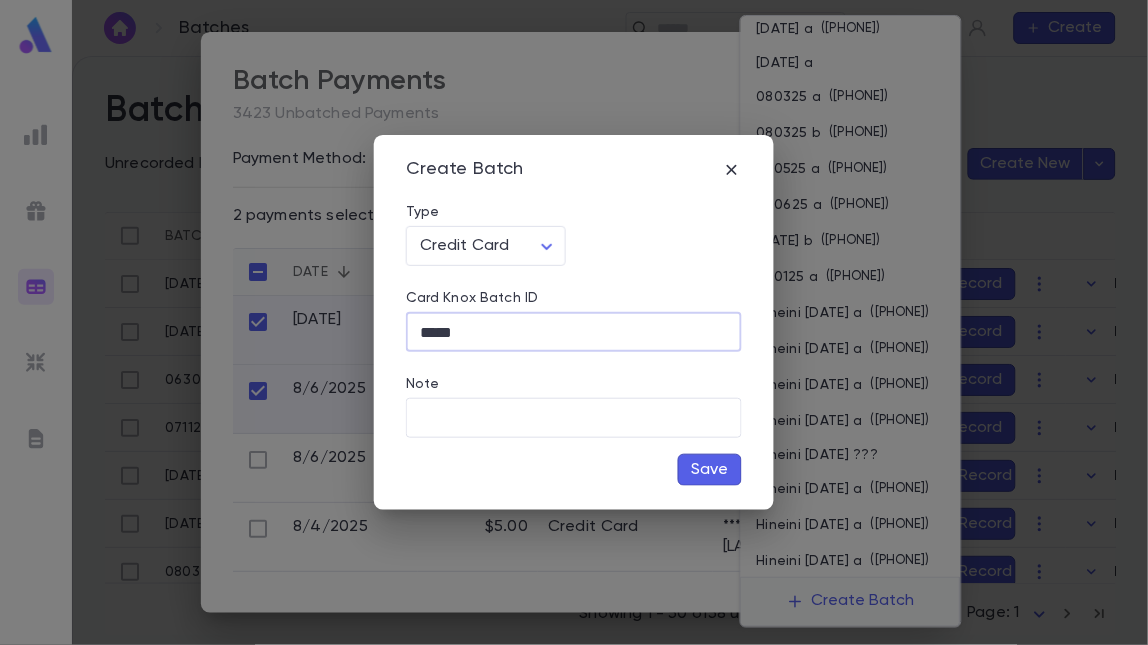 type on "*****" 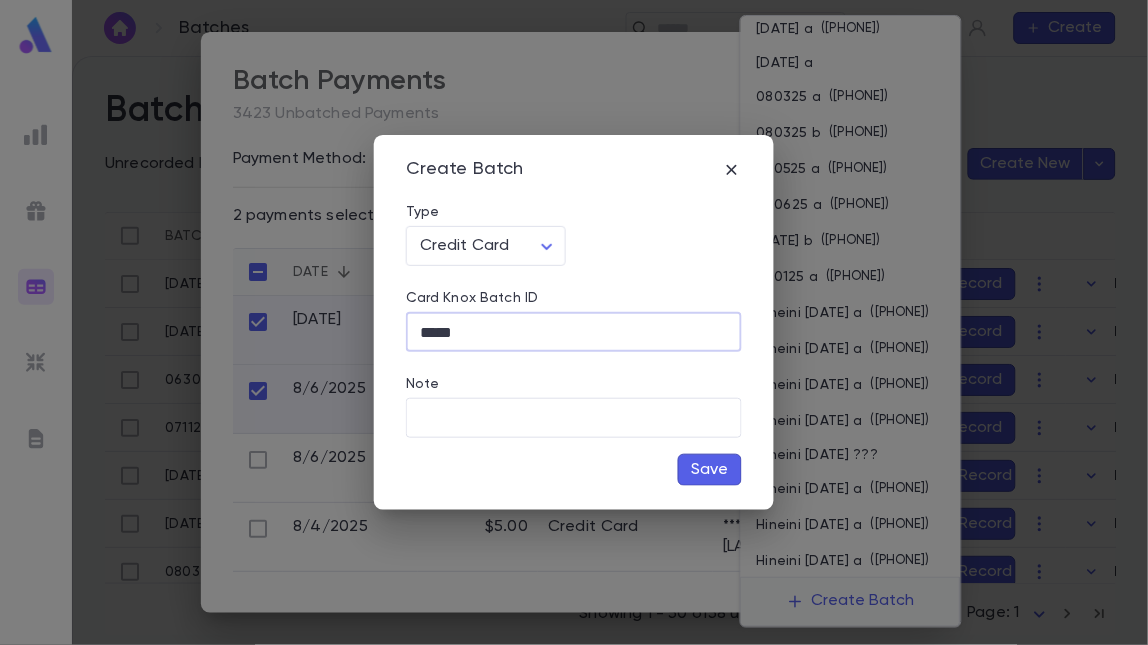click on "Save" at bounding box center (574, 462) 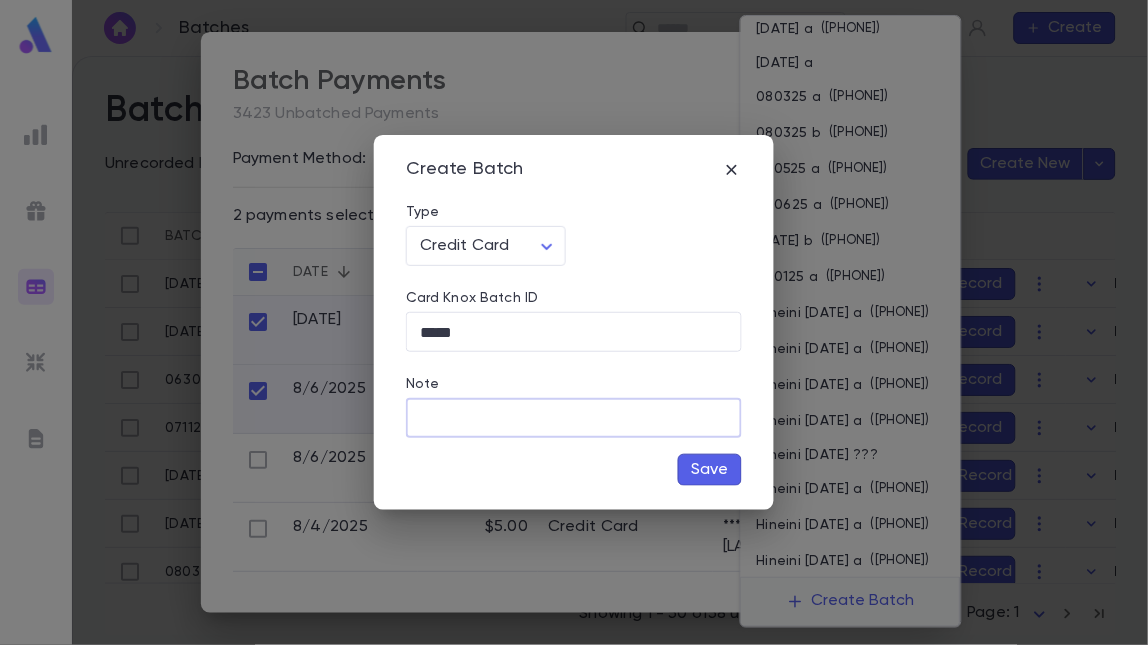 click on "Note" at bounding box center (574, 418) 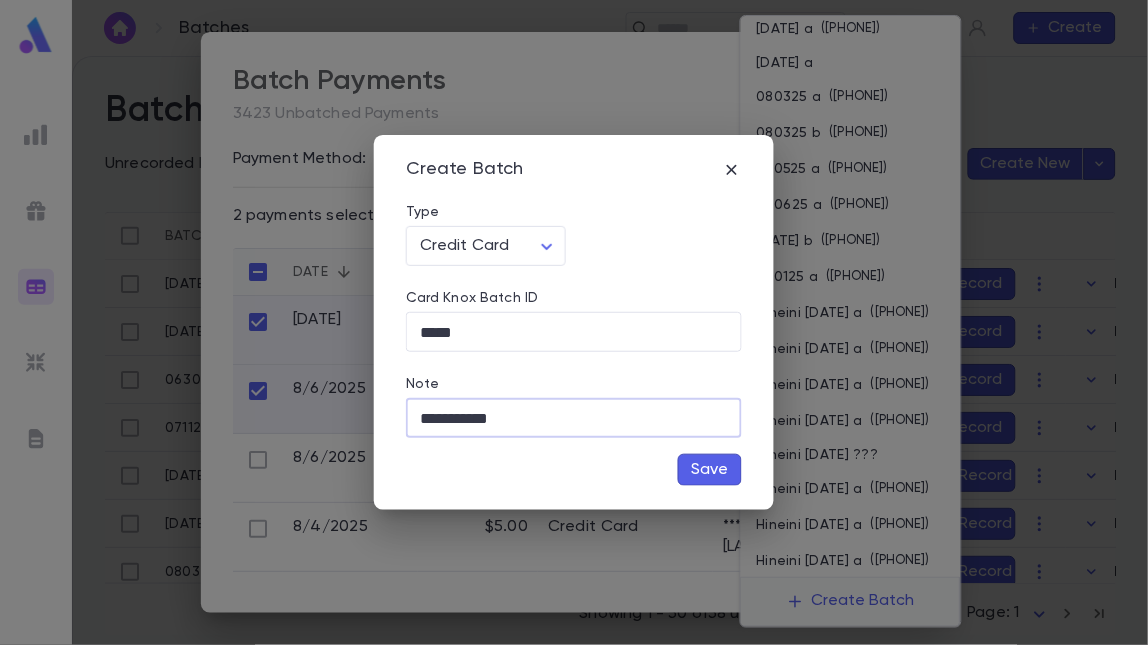 type on "**********" 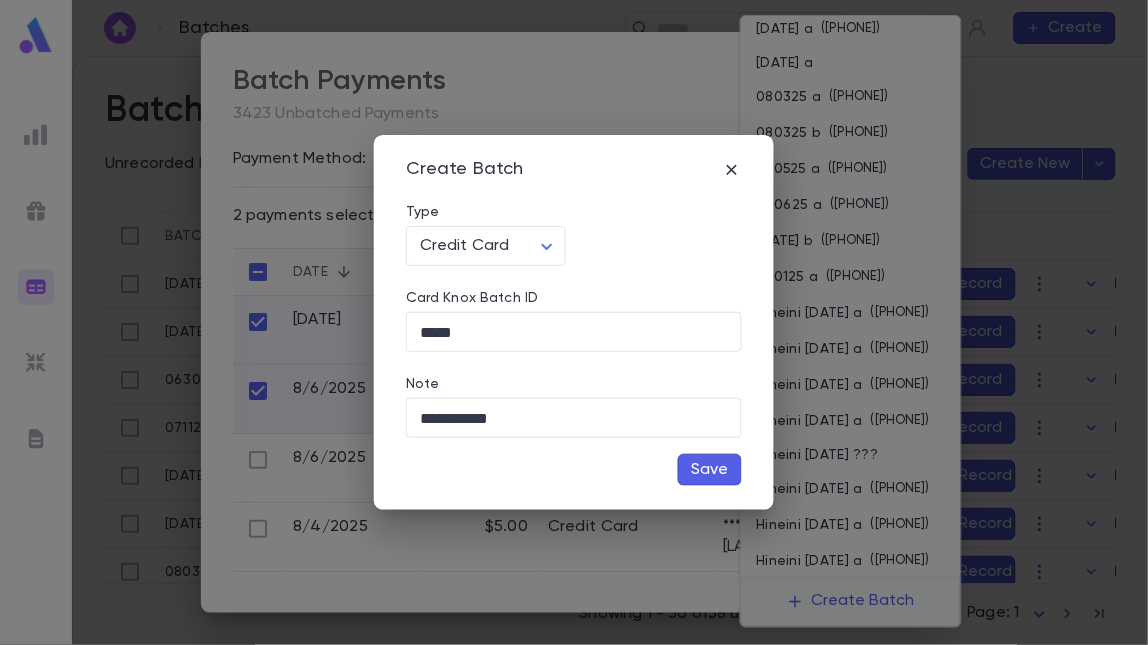 click on "Save" at bounding box center (710, 470) 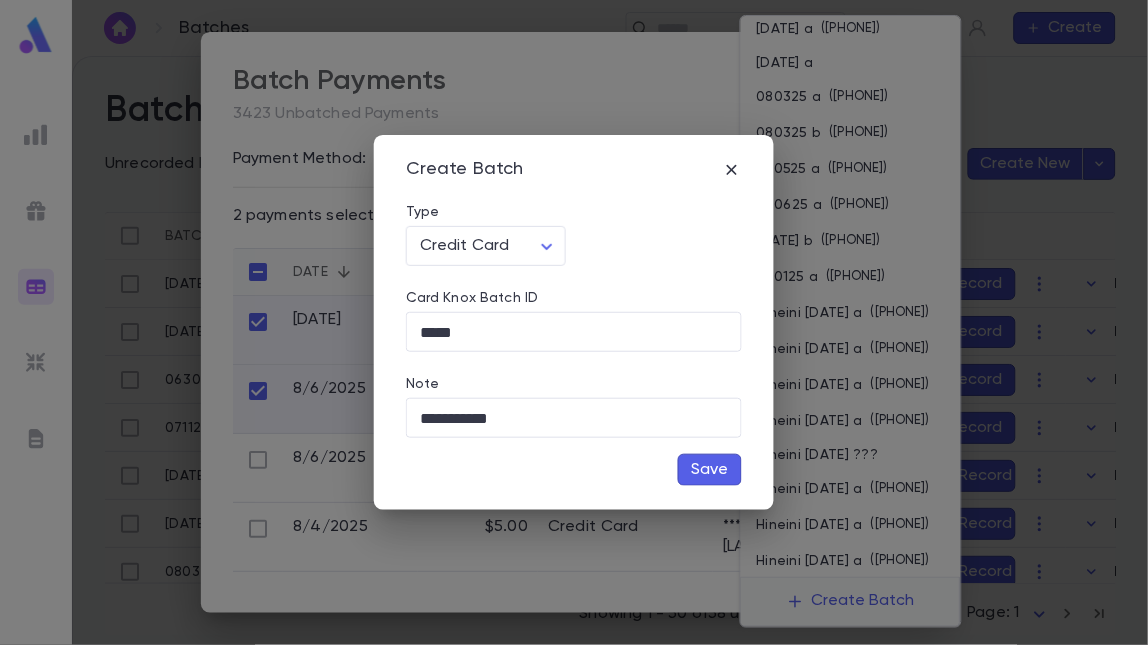 click on "Save" at bounding box center (710, 470) 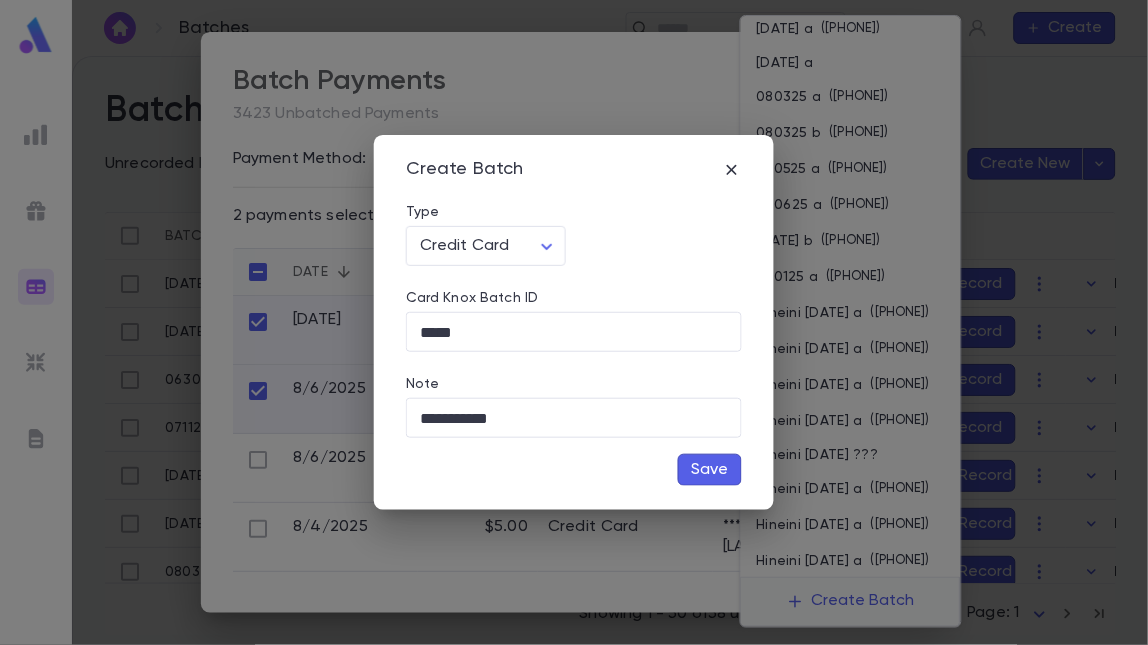 click on "Save" at bounding box center [710, 470] 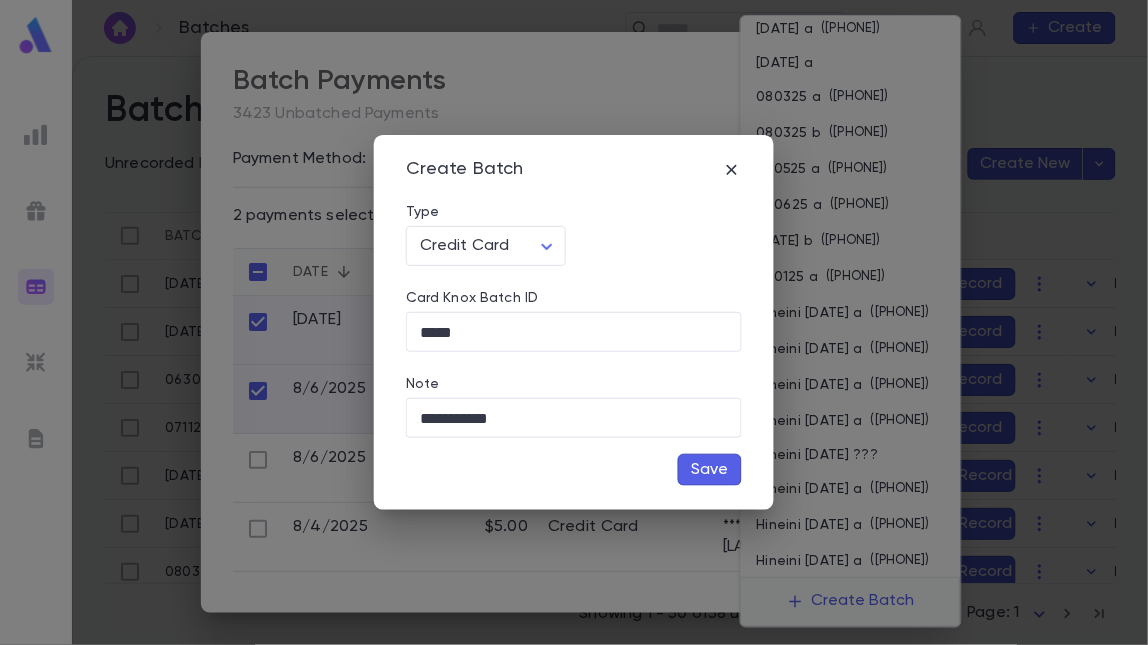 click on "Save" at bounding box center [710, 470] 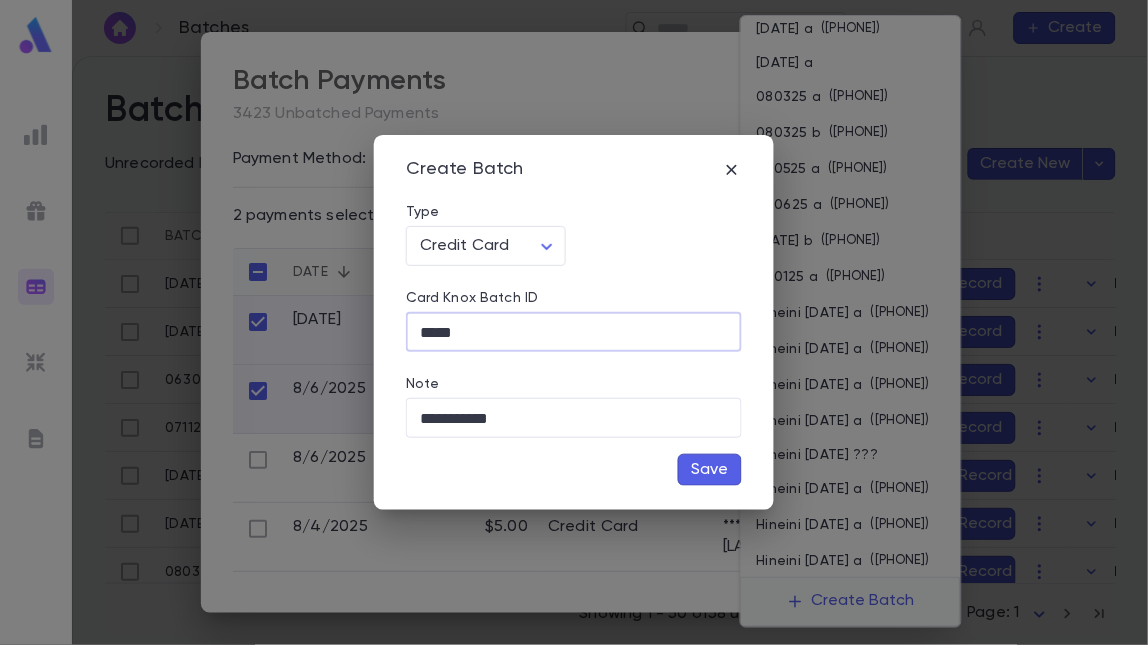 click on "*****" at bounding box center [574, 332] 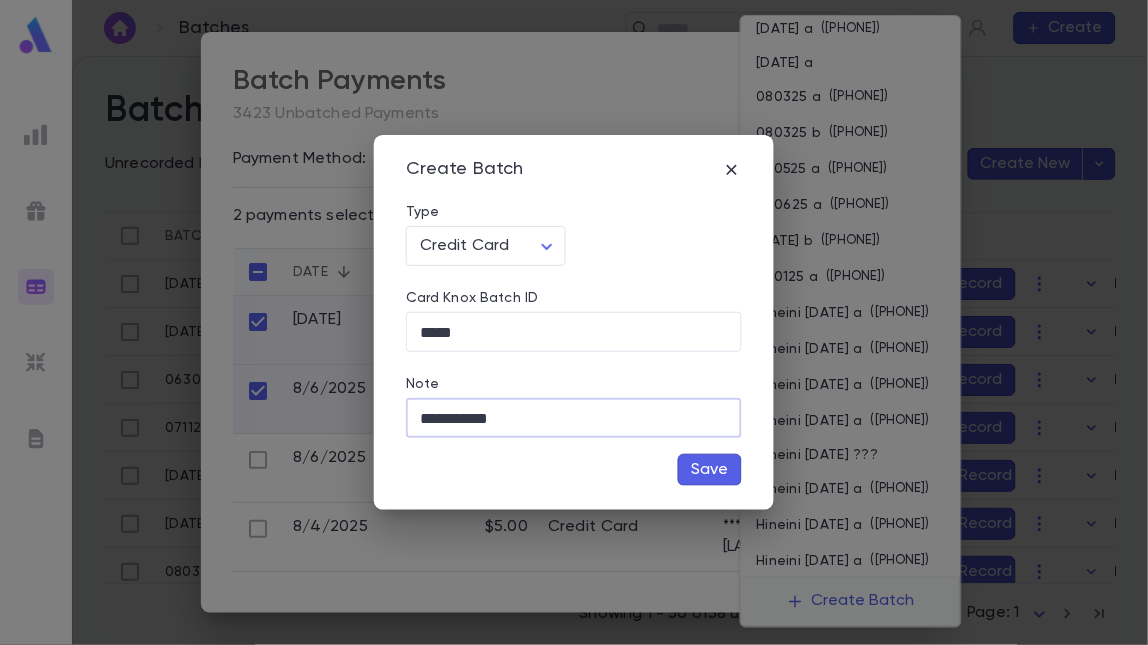 click on "**********" at bounding box center (574, 418) 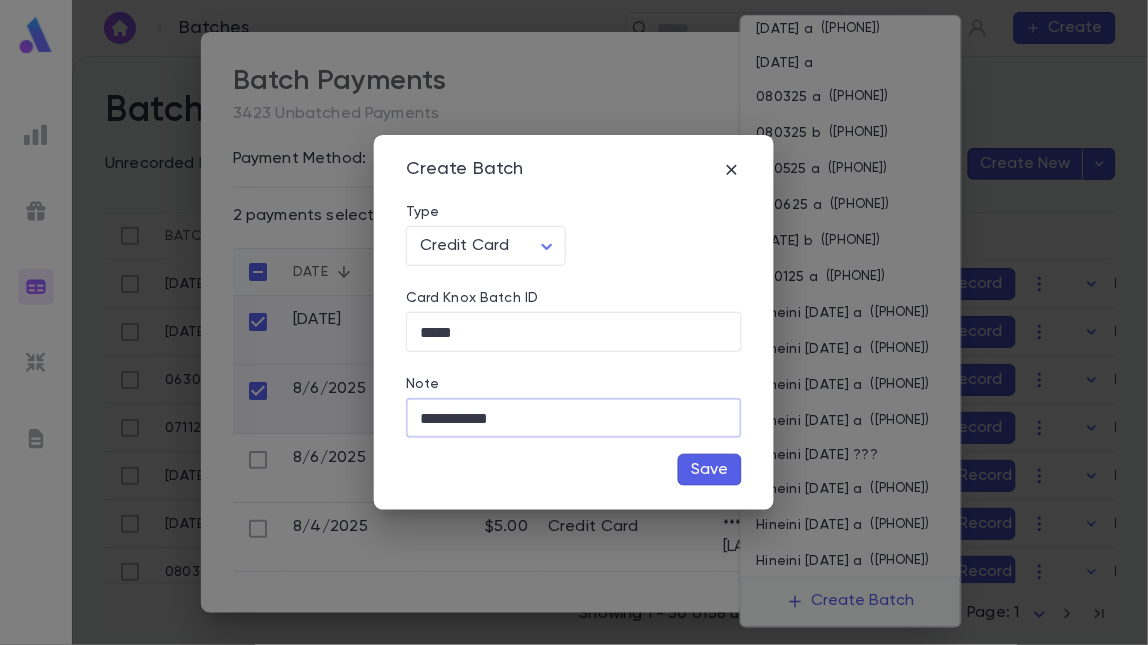 click on "Save" at bounding box center [710, 470] 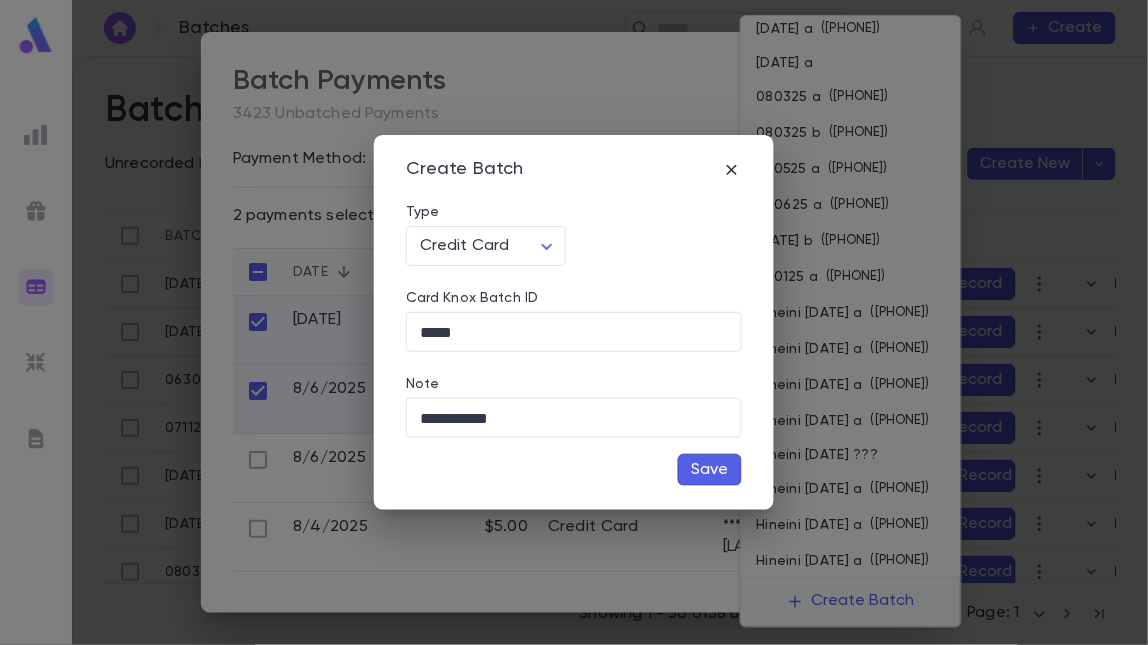 click on "Save" at bounding box center (710, 470) 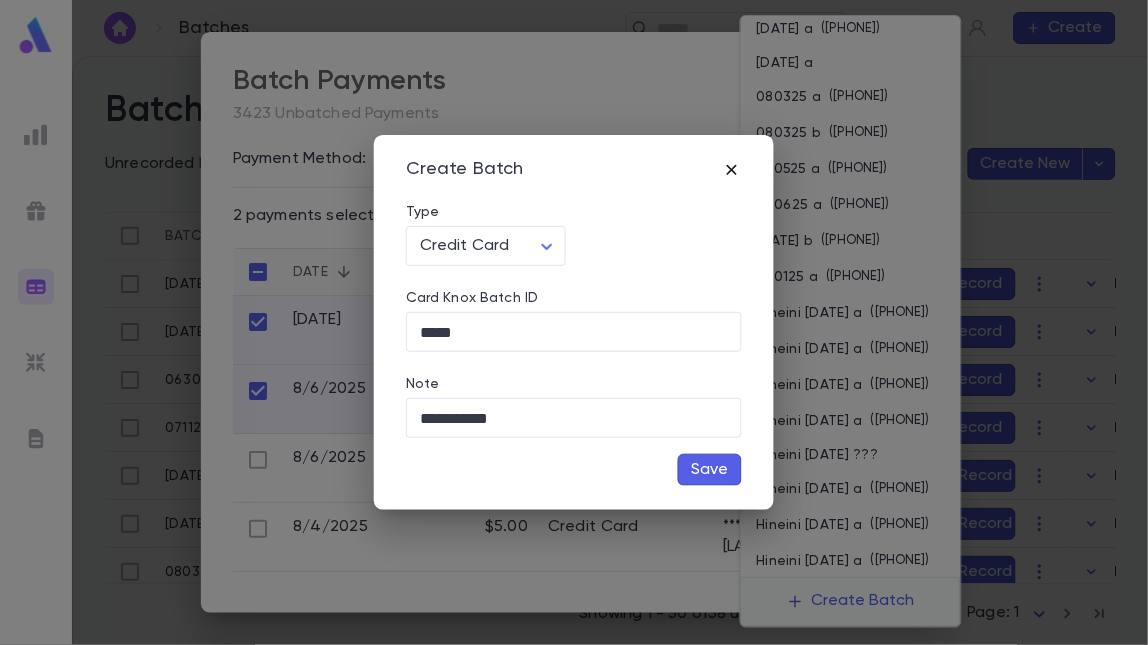 click 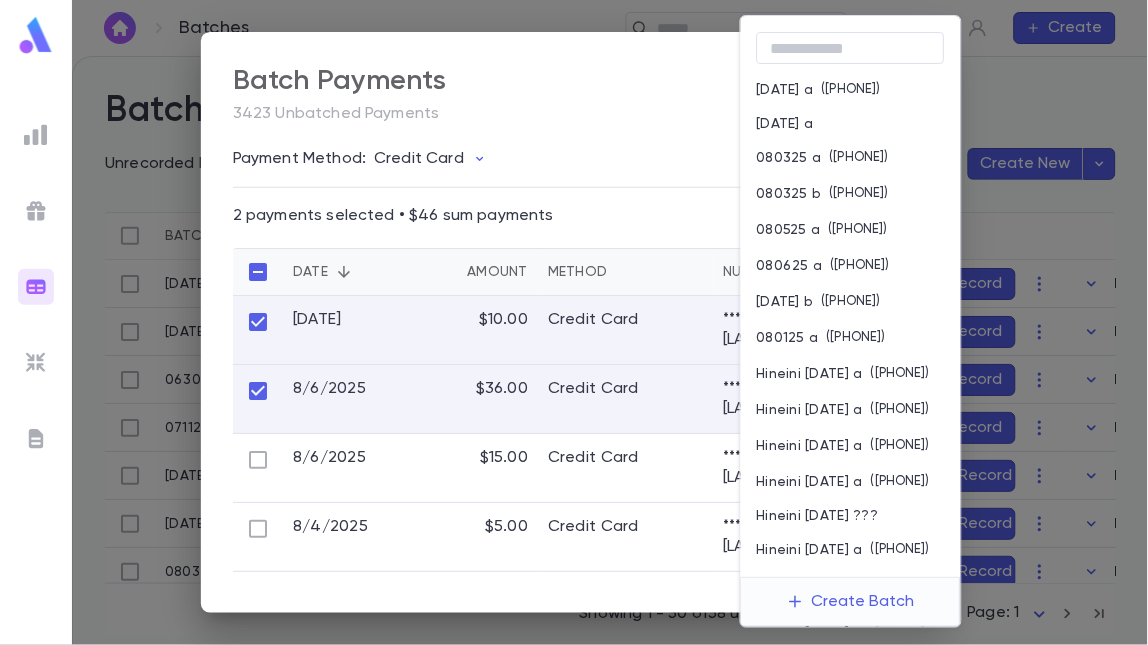 scroll, scrollTop: 70, scrollLeft: 0, axis: vertical 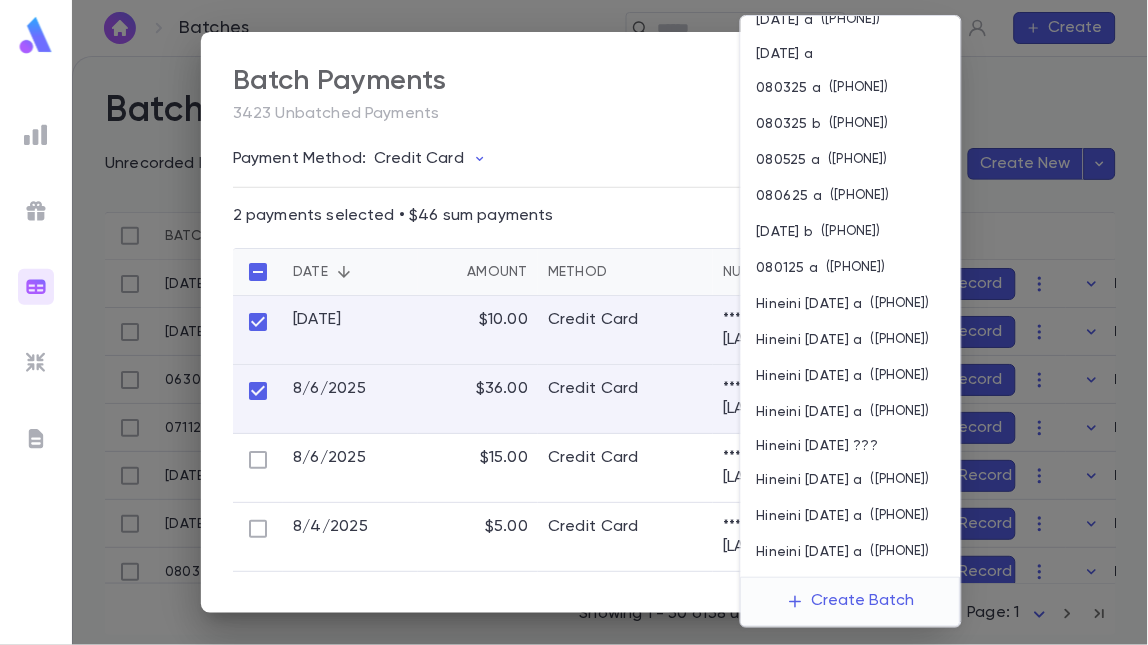 click at bounding box center (574, 322) 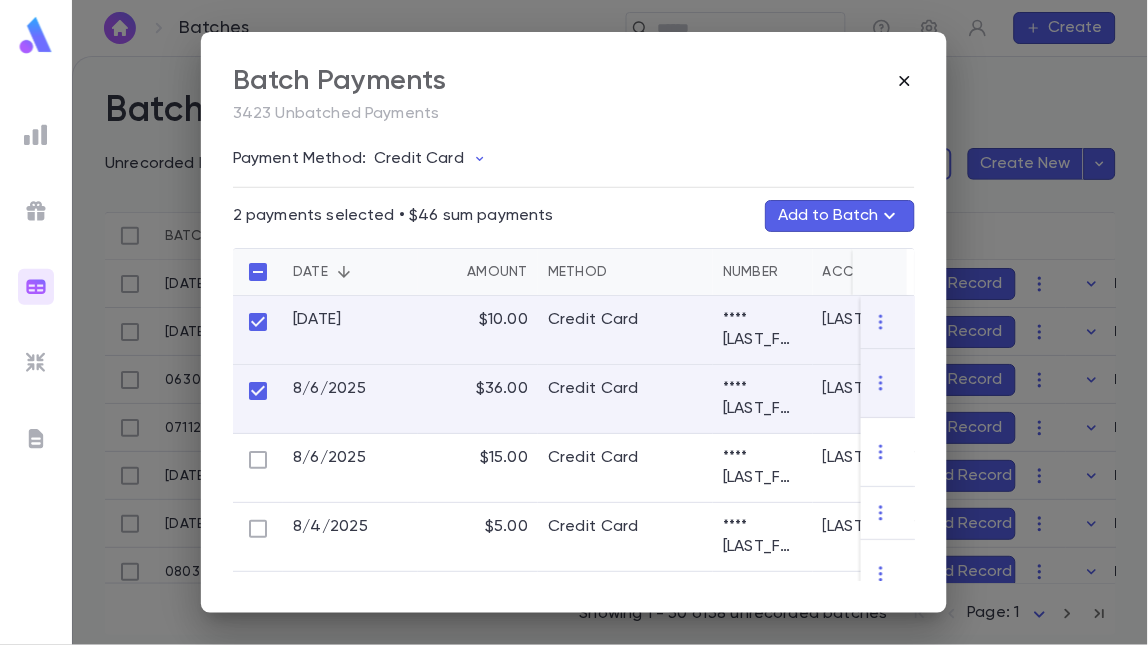 click 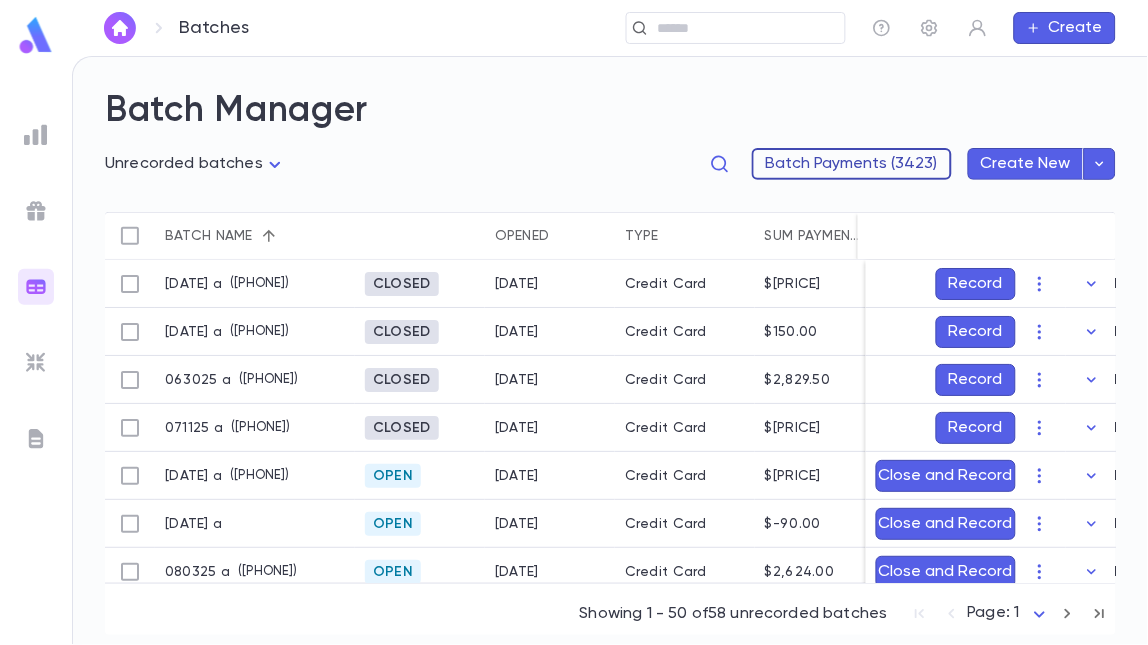 click on "Batch Payments (3423)" at bounding box center (852, 164) 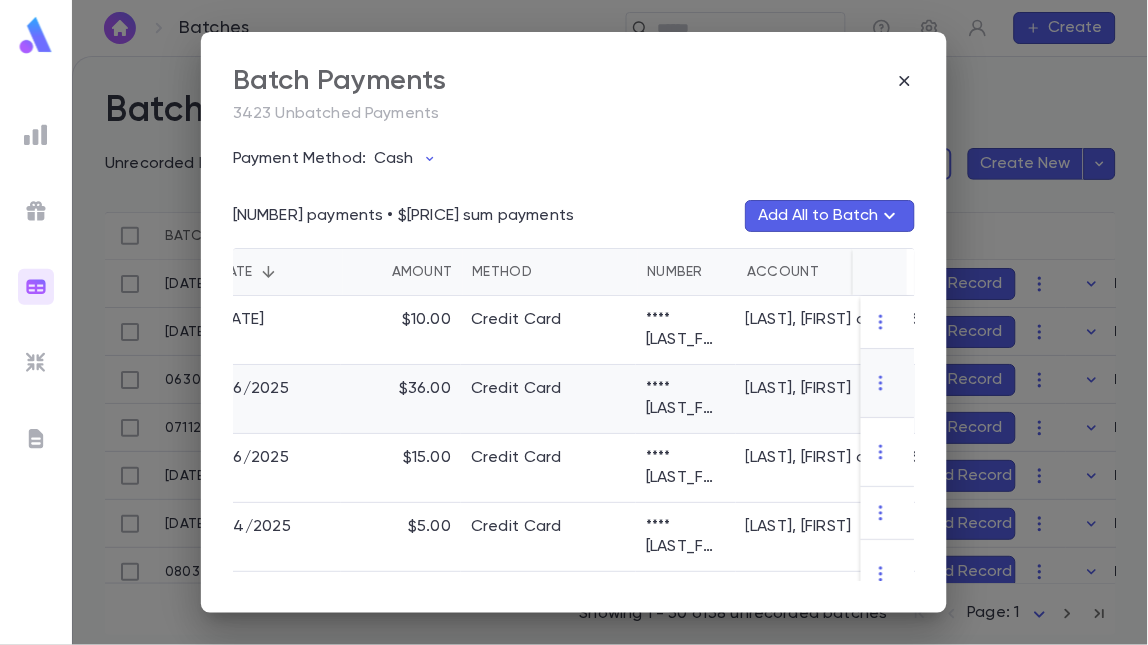 scroll, scrollTop: 0, scrollLeft: 72, axis: horizontal 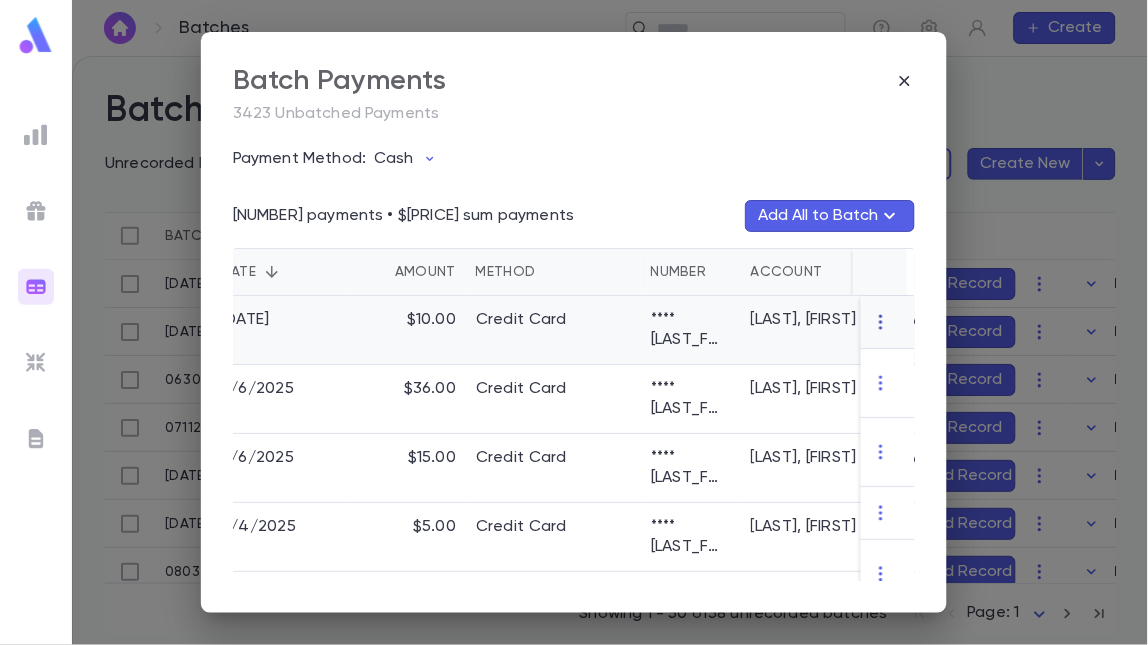 click 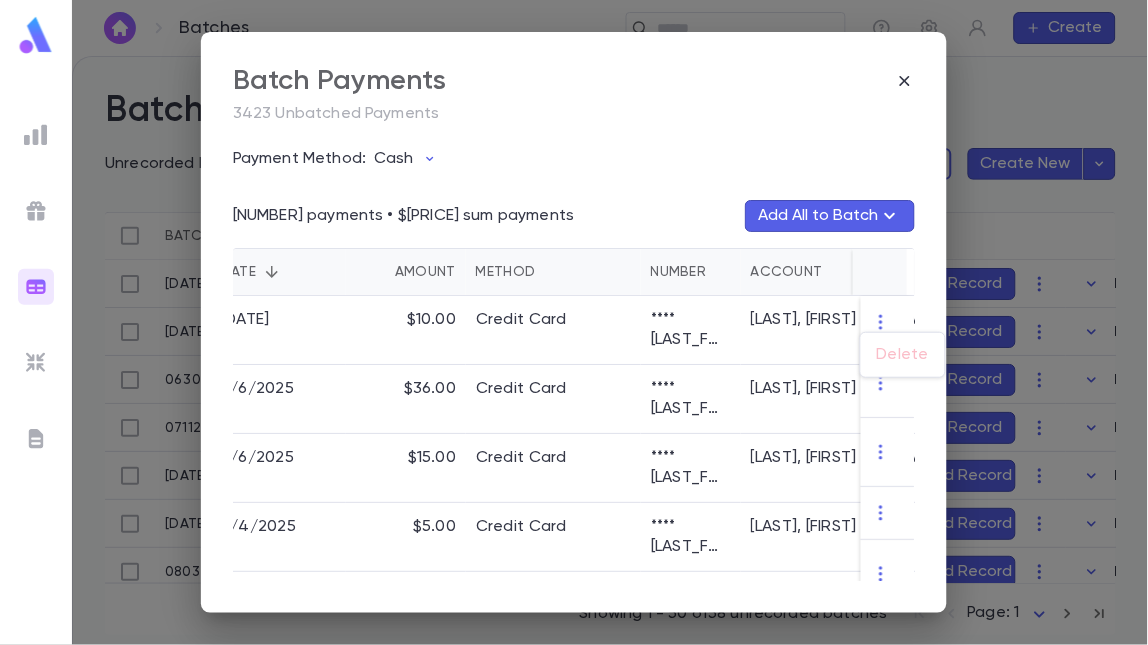 click at bounding box center [574, 322] 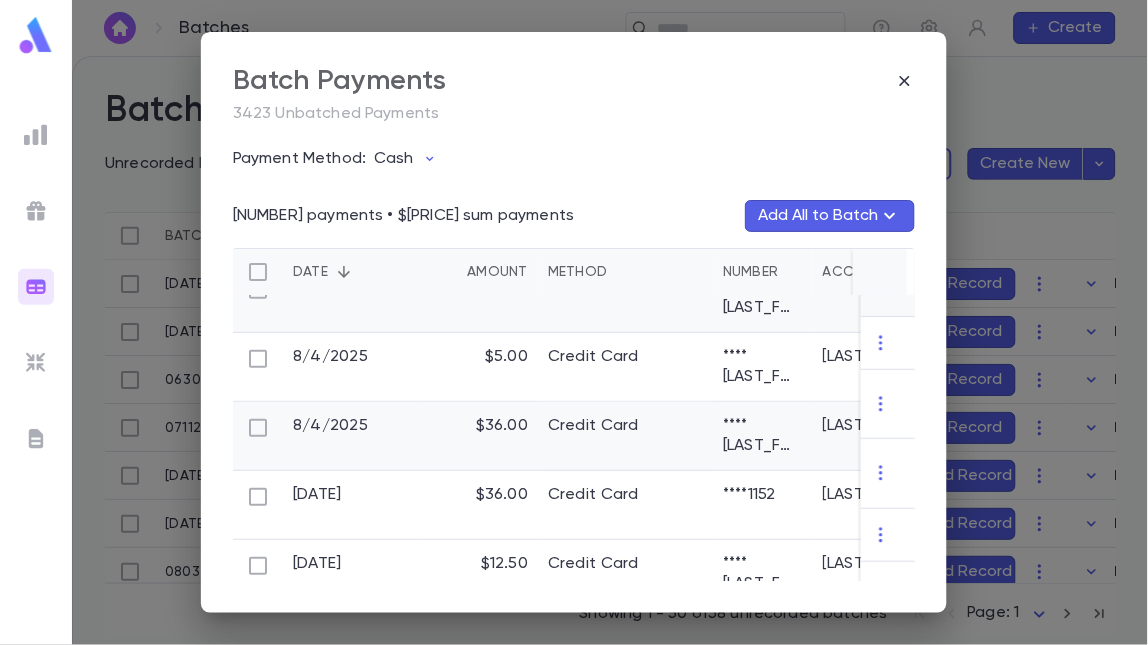 scroll, scrollTop: 0, scrollLeft: 0, axis: both 